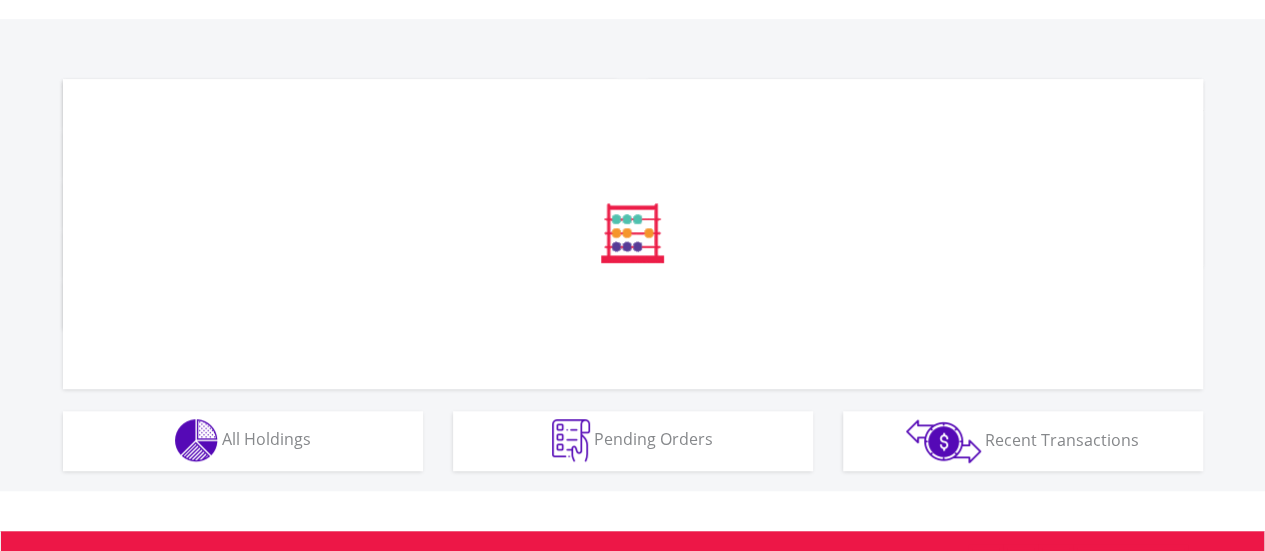 scroll, scrollTop: 580, scrollLeft: 0, axis: vertical 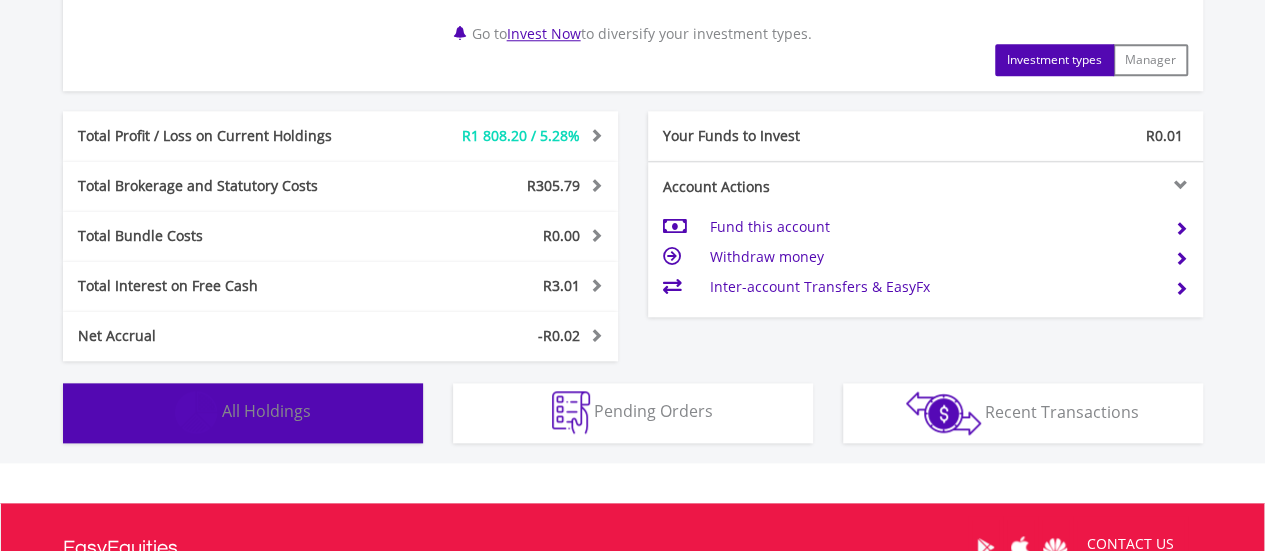 click on "Holdings
All Holdings" at bounding box center (243, 413) 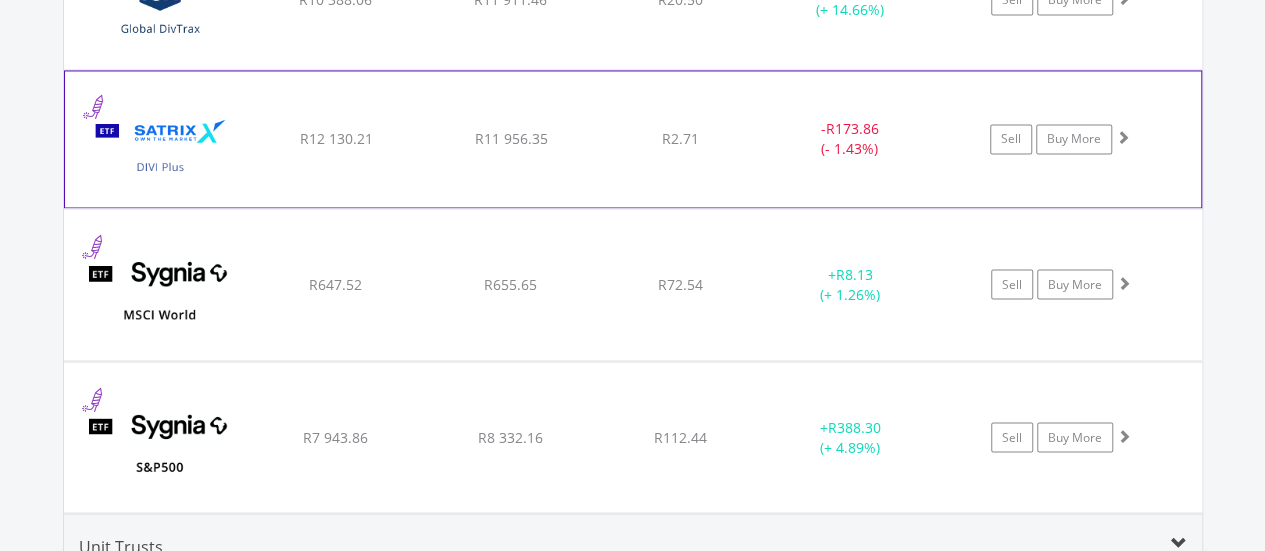 scroll, scrollTop: 1682, scrollLeft: 0, axis: vertical 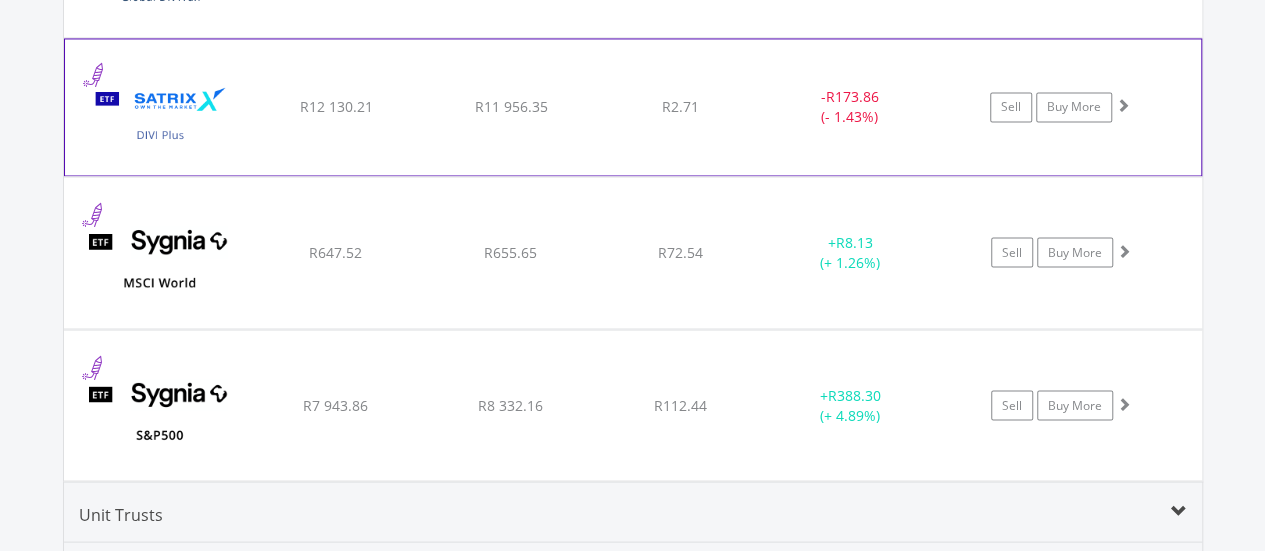 click on "R2.71" at bounding box center (680, -32) 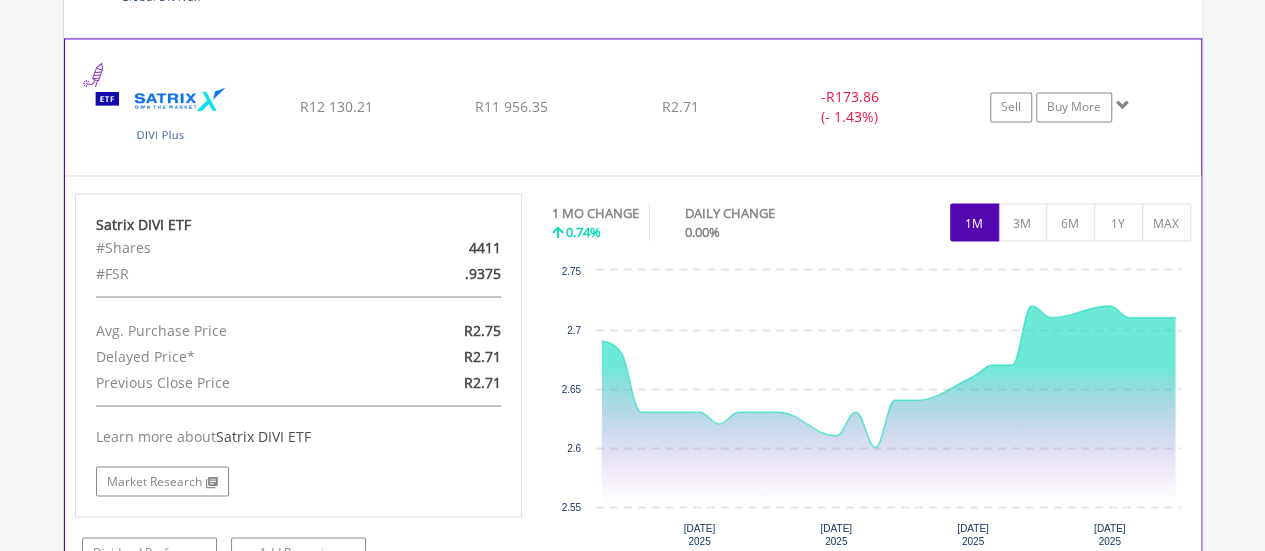 click on "R2.71" at bounding box center (680, -32) 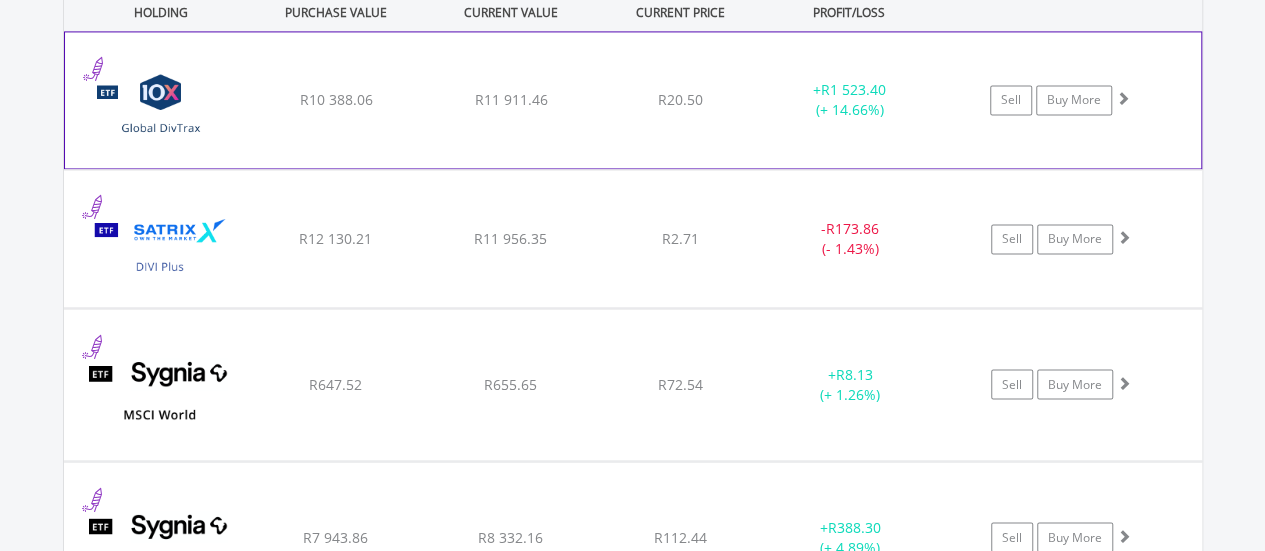 scroll, scrollTop: 1582, scrollLeft: 0, axis: vertical 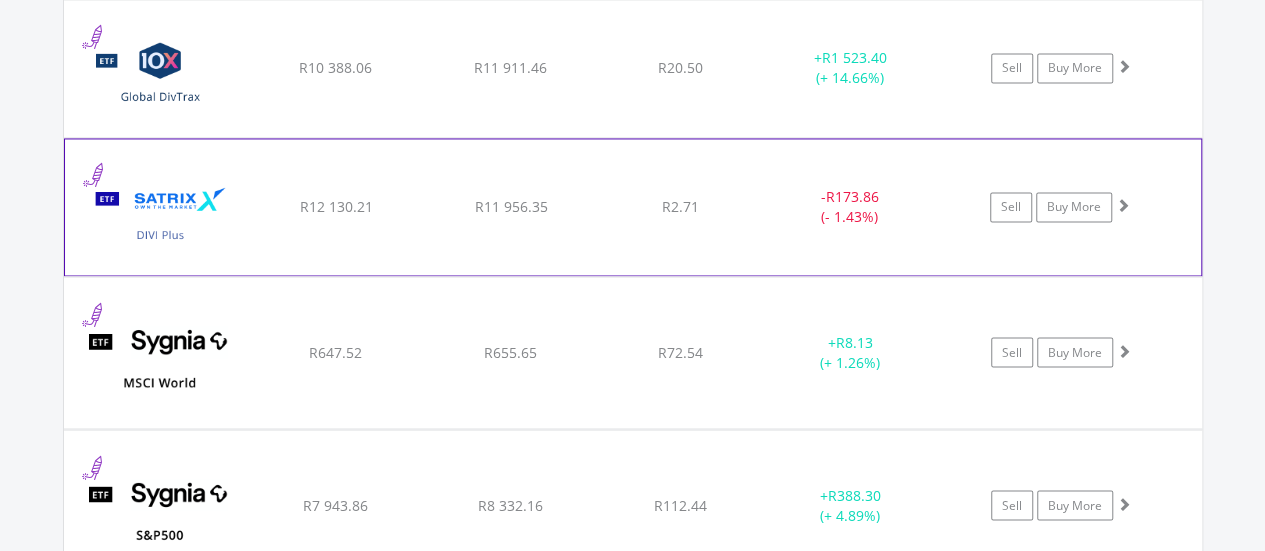 click on "﻿
Satrix DIVI ETF
R12 130.21
R11 956.35
R2.71
-  R173.86 (- 1.43%)
Sell
Buy More" at bounding box center (633, 68) 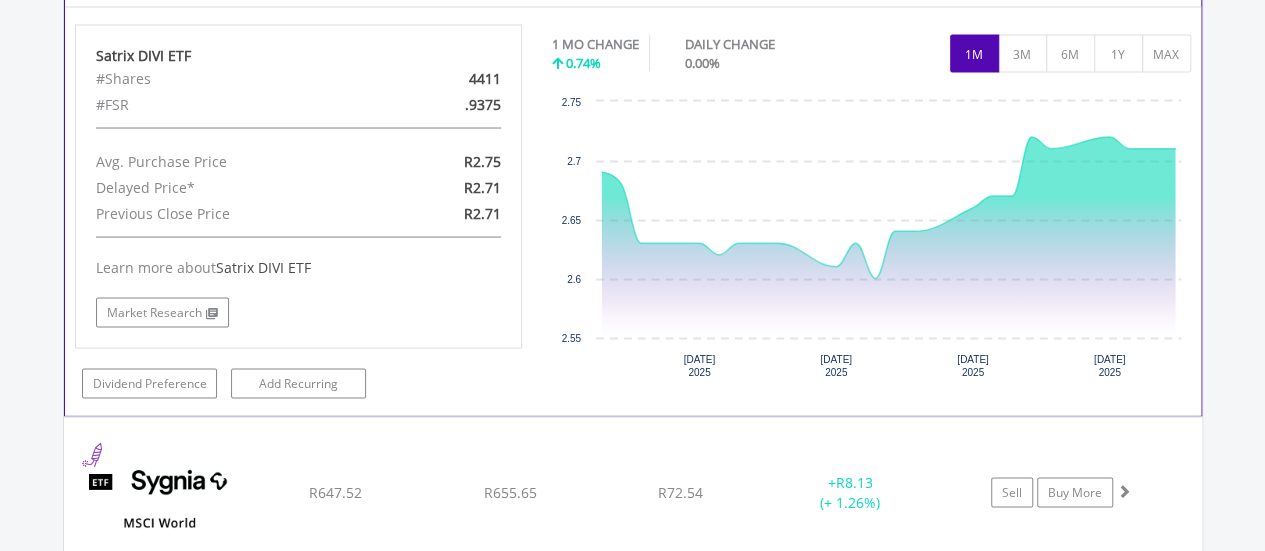 scroll, scrollTop: 1882, scrollLeft: 0, axis: vertical 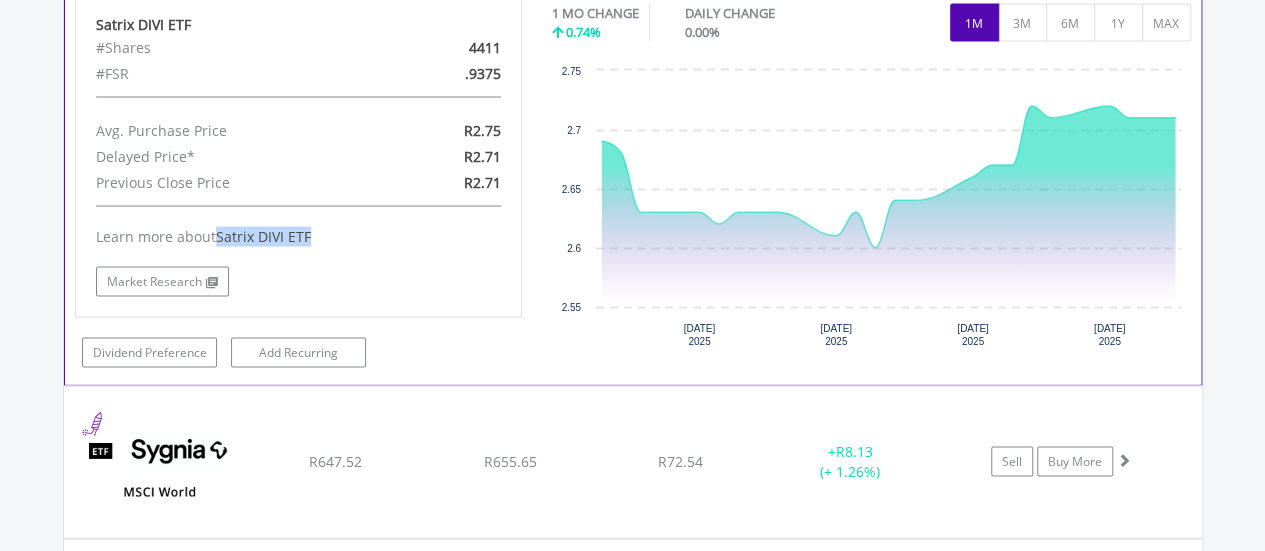 drag, startPoint x: 322, startPoint y: 229, endPoint x: 215, endPoint y: 234, distance: 107.11676 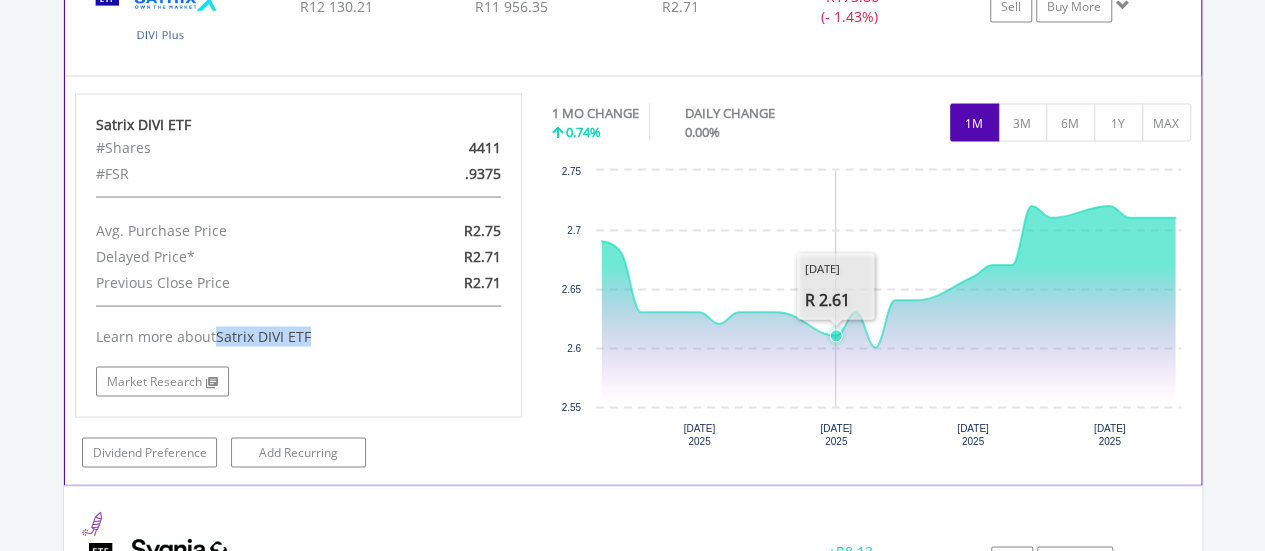 scroll, scrollTop: 1682, scrollLeft: 0, axis: vertical 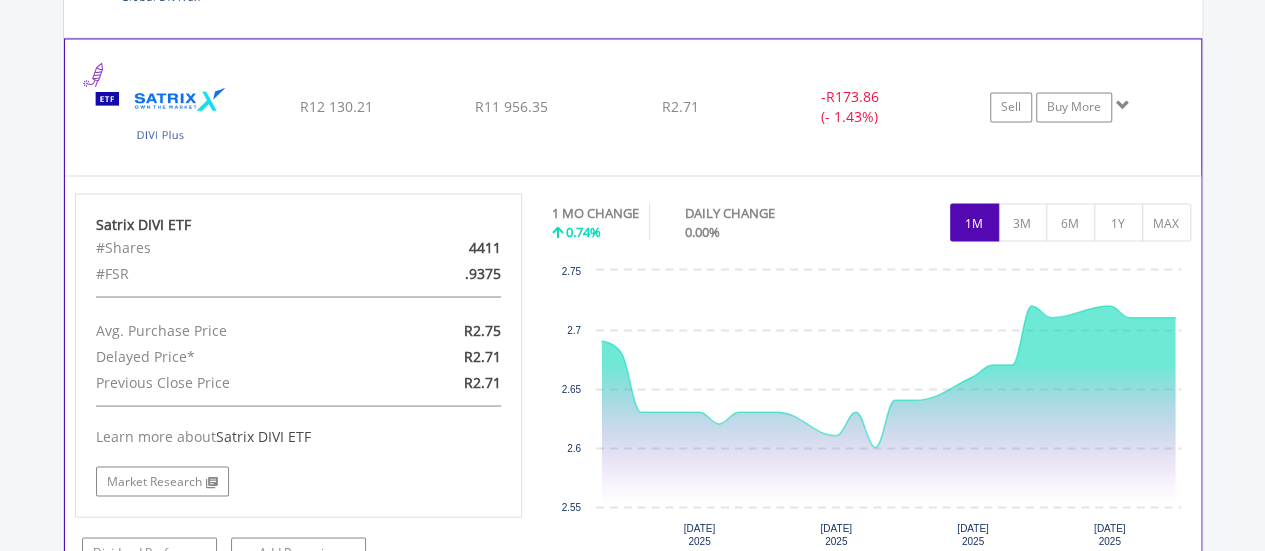 click on "-  R173.86 (- 1.43%)" at bounding box center [849, 107] 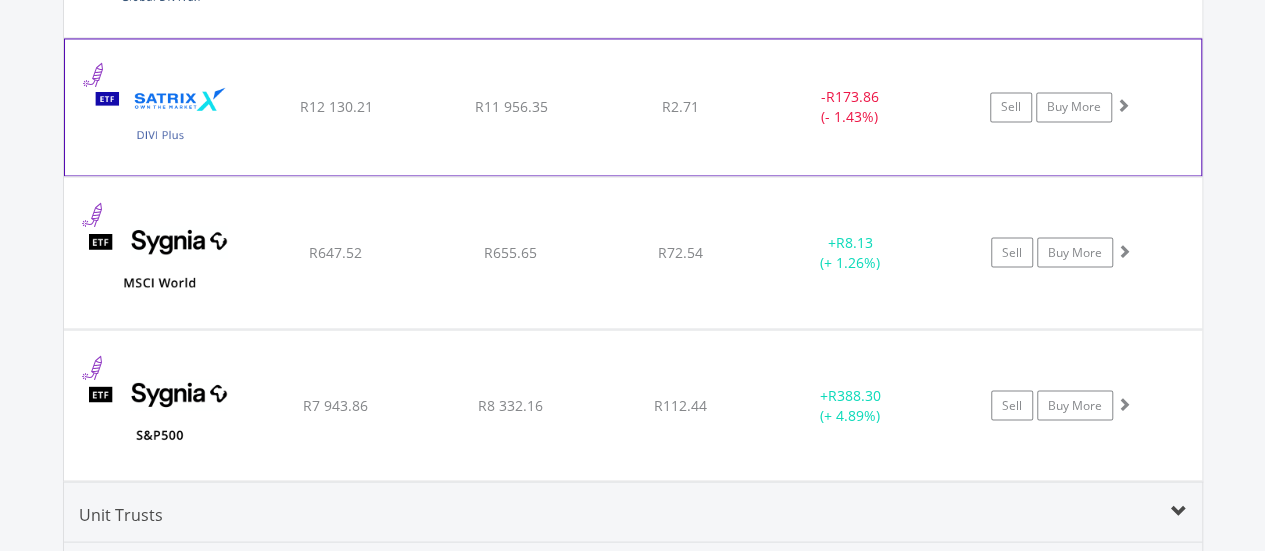 click on "-  R173.86 (- 1.43%)" at bounding box center [849, 107] 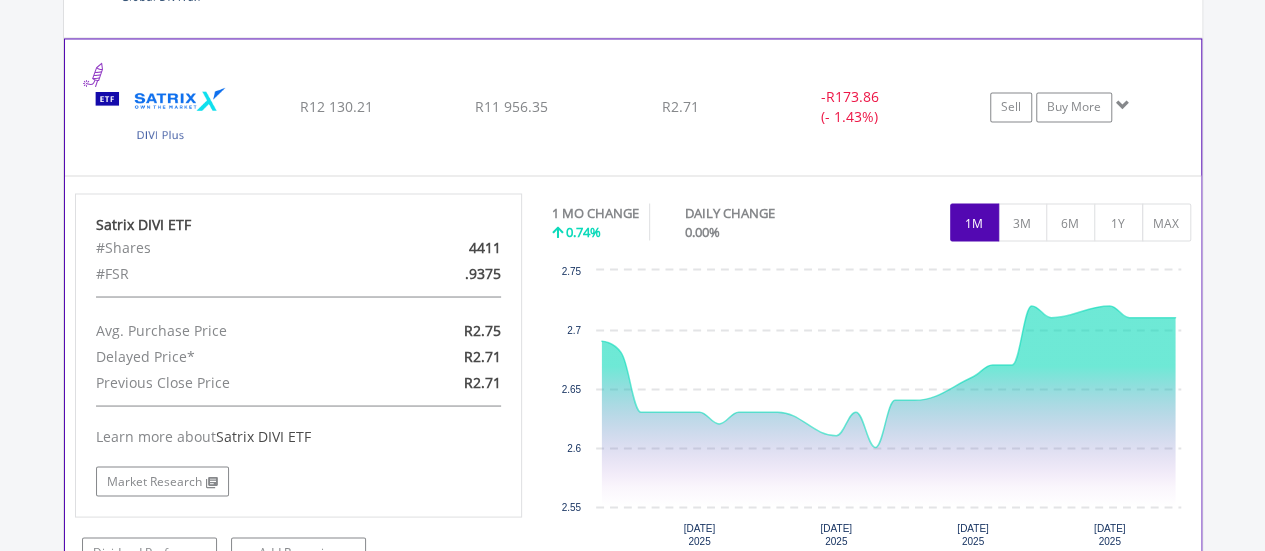 click on "﻿
Satrix DIVI ETF
R12 130.21
R11 956.35
R2.71
-  R173.86 (- 1.43%)
Sell
Buy More" at bounding box center [633, -32] 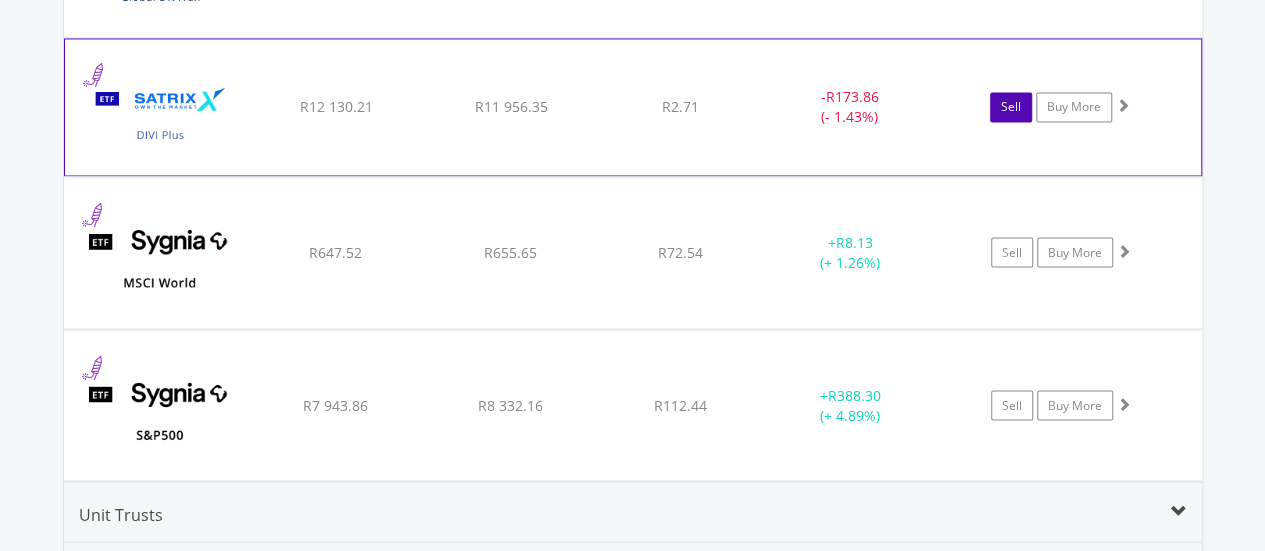 click on "Sell" at bounding box center [1011, 107] 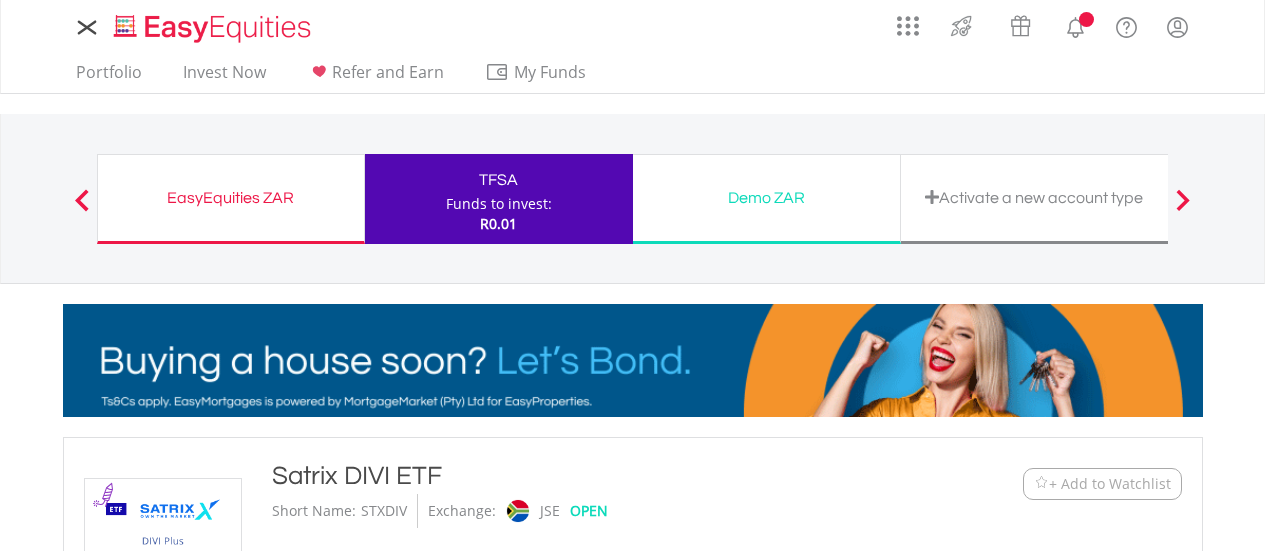 scroll, scrollTop: 0, scrollLeft: 0, axis: both 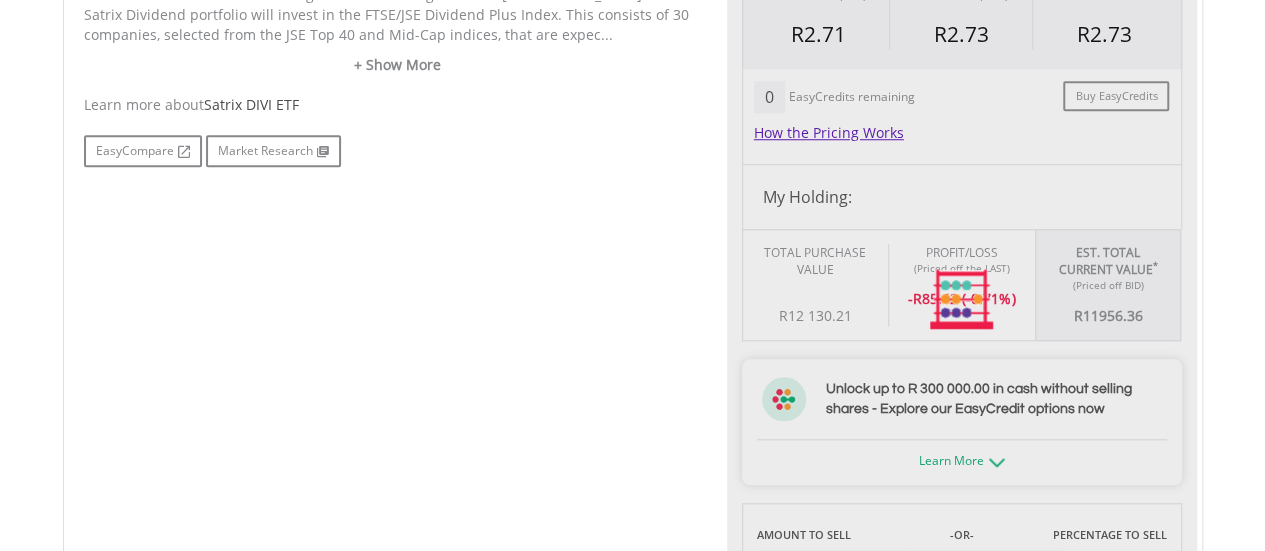 type on "********" 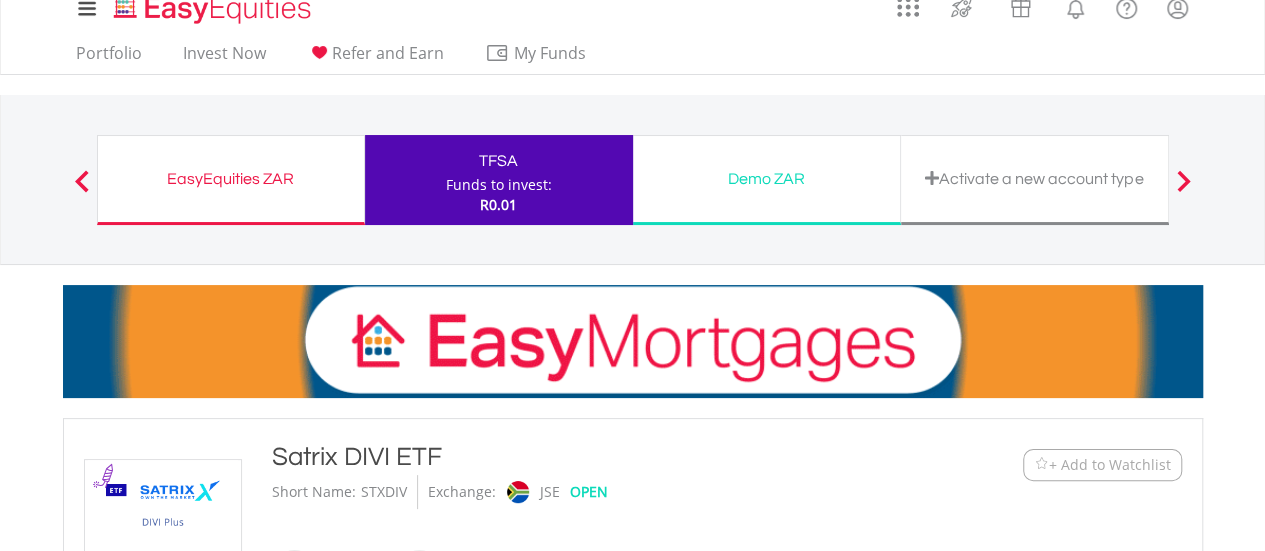 scroll, scrollTop: 0, scrollLeft: 0, axis: both 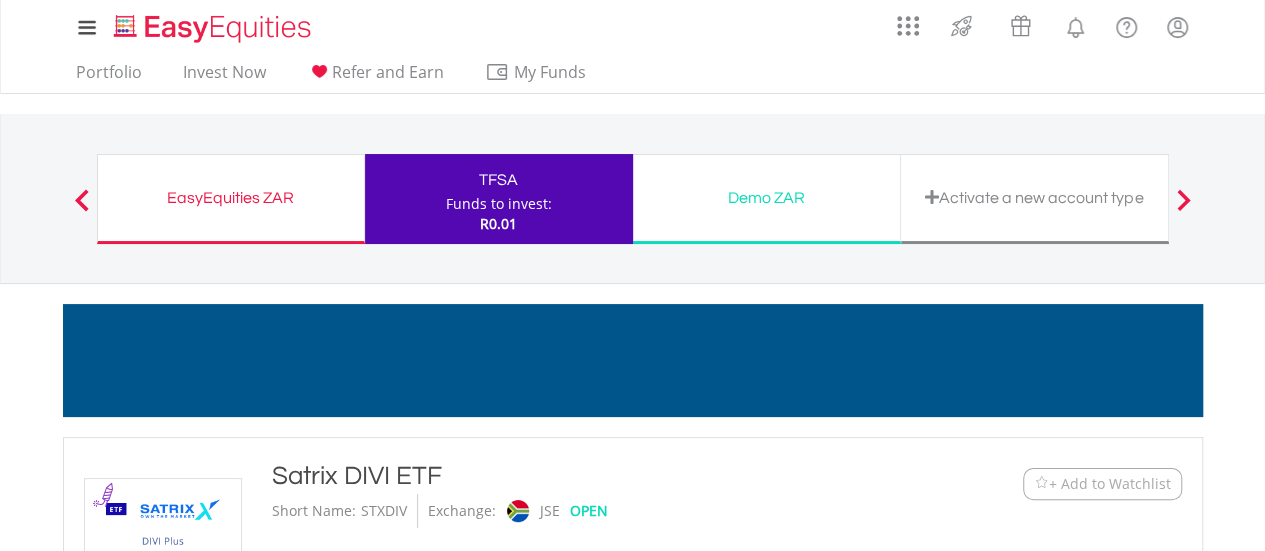 click on "TFSA
Funds to invest:
R0.01" at bounding box center (499, 199) 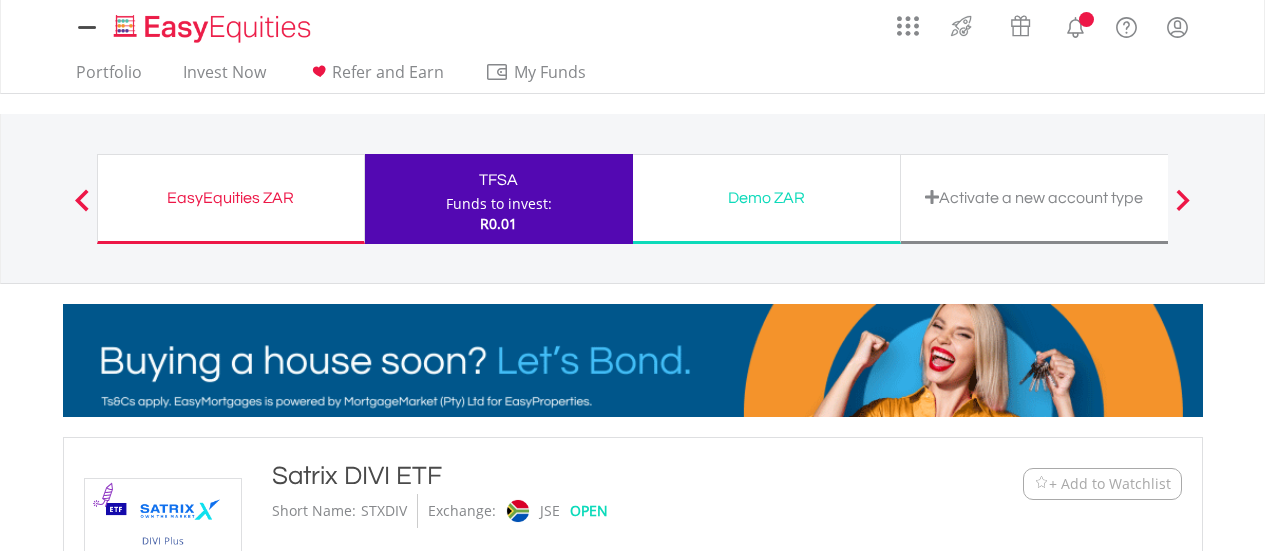 scroll, scrollTop: 0, scrollLeft: 0, axis: both 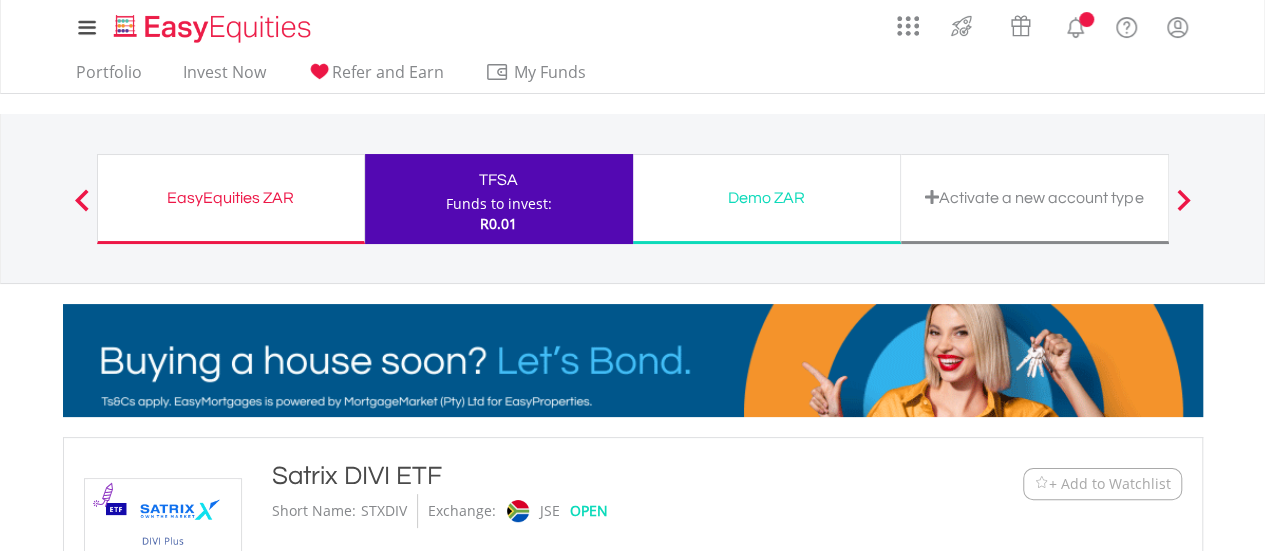 type on "********" 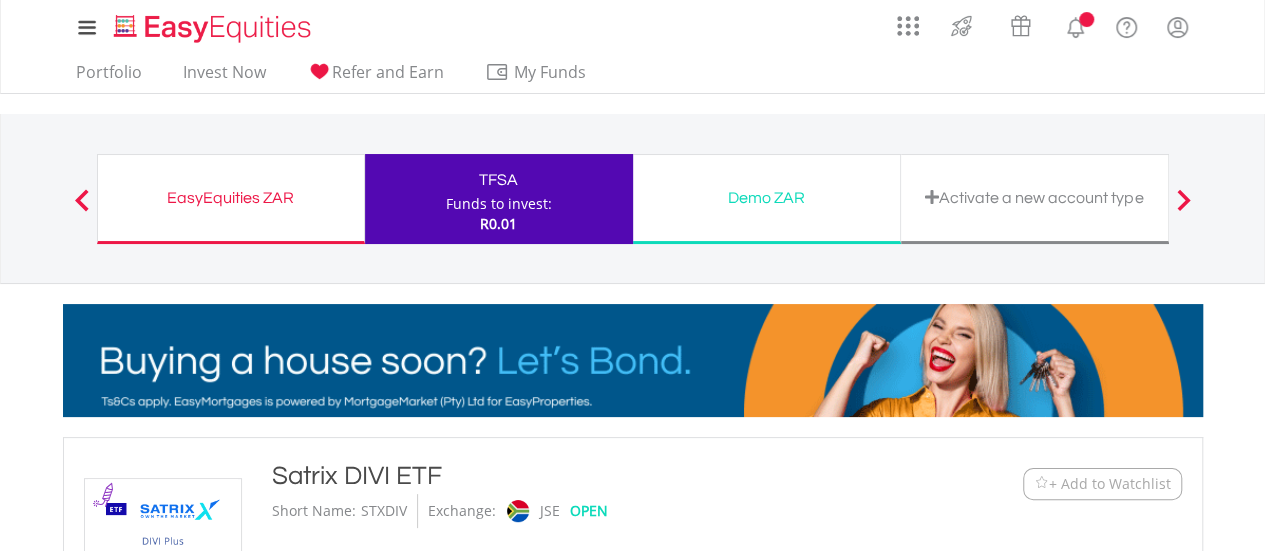type on "******" 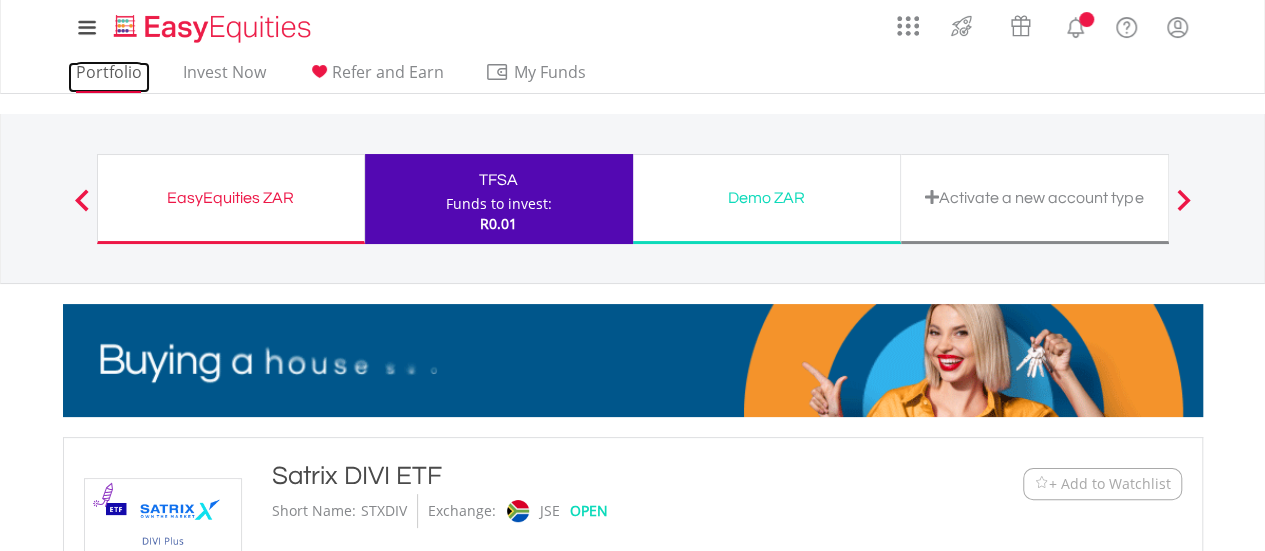 click on "Portfolio" at bounding box center [109, 77] 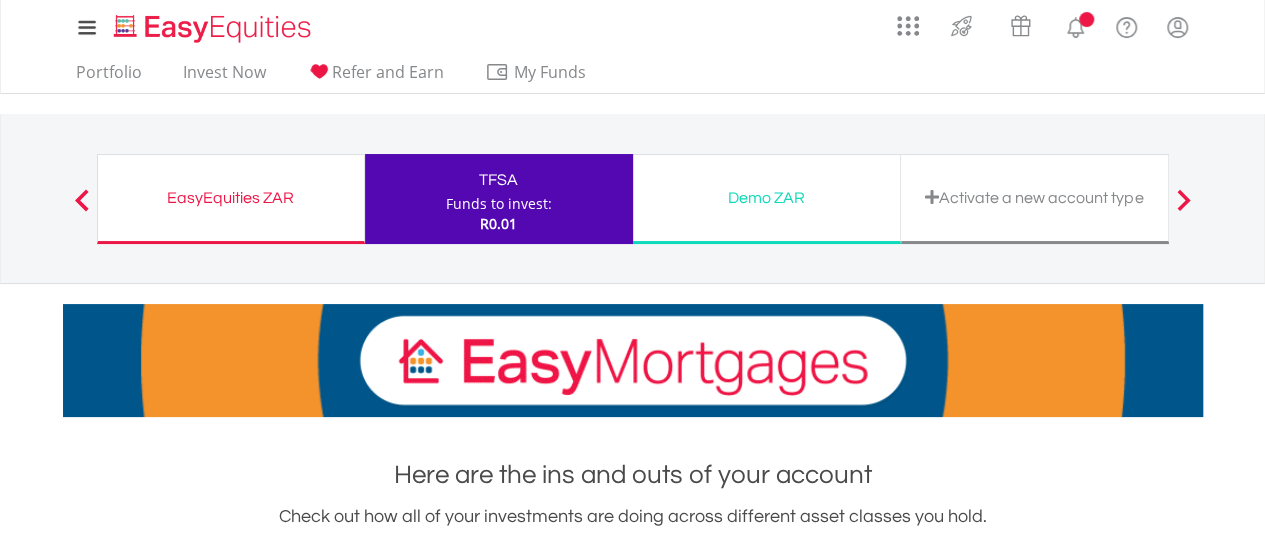 scroll, scrollTop: 573, scrollLeft: 0, axis: vertical 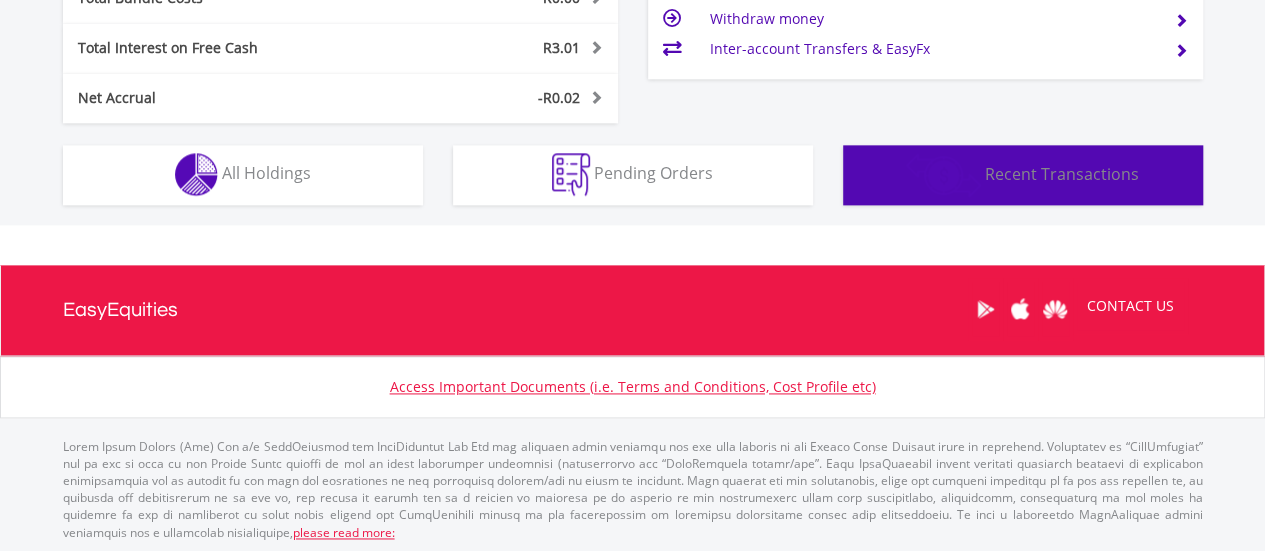 click on "Recent Transactions" at bounding box center [1062, 173] 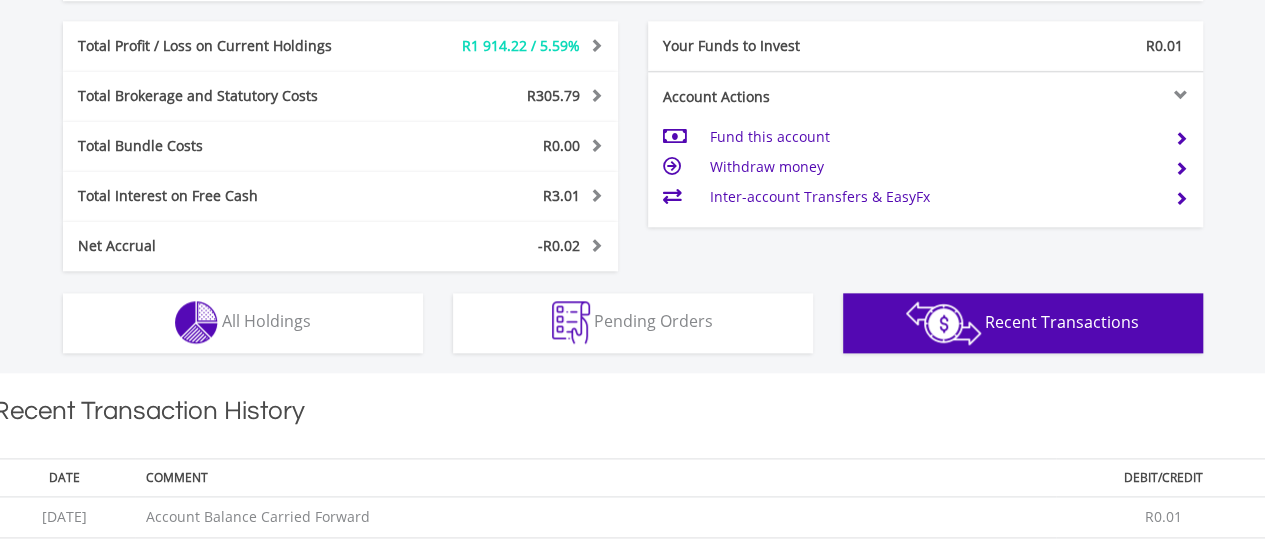 scroll, scrollTop: 1042, scrollLeft: 0, axis: vertical 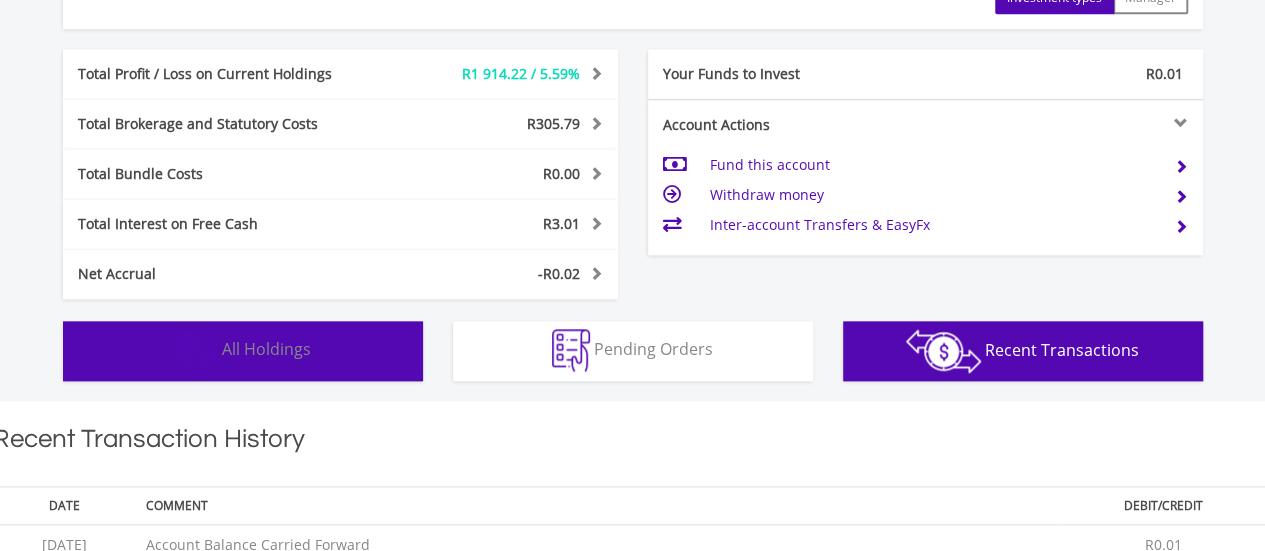 click on "Holdings
All Holdings" at bounding box center (243, 351) 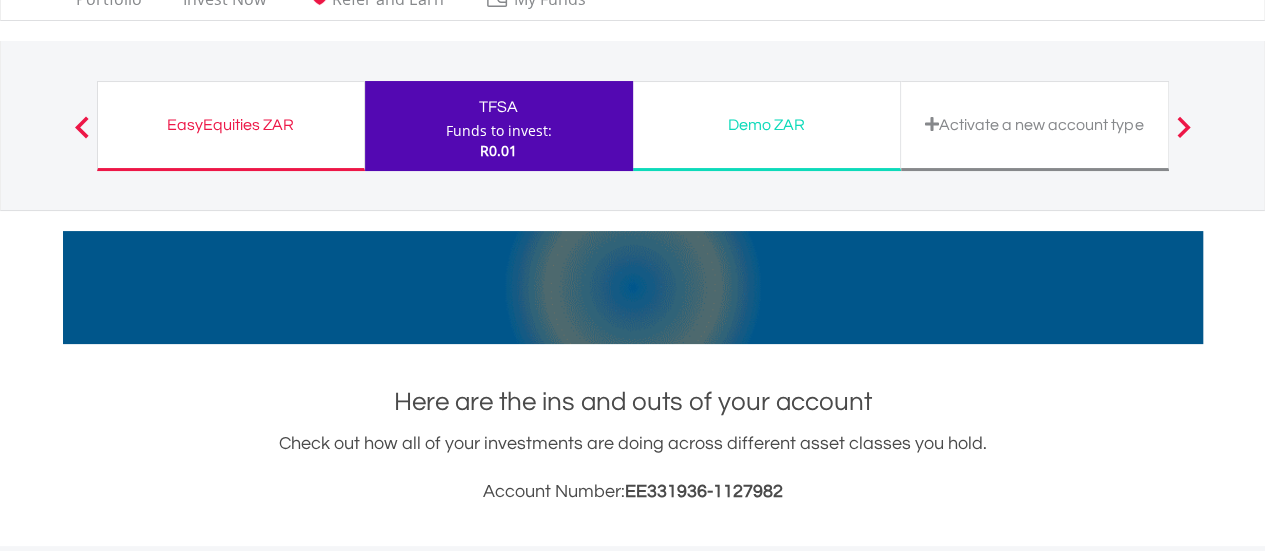 scroll, scrollTop: 0, scrollLeft: 0, axis: both 